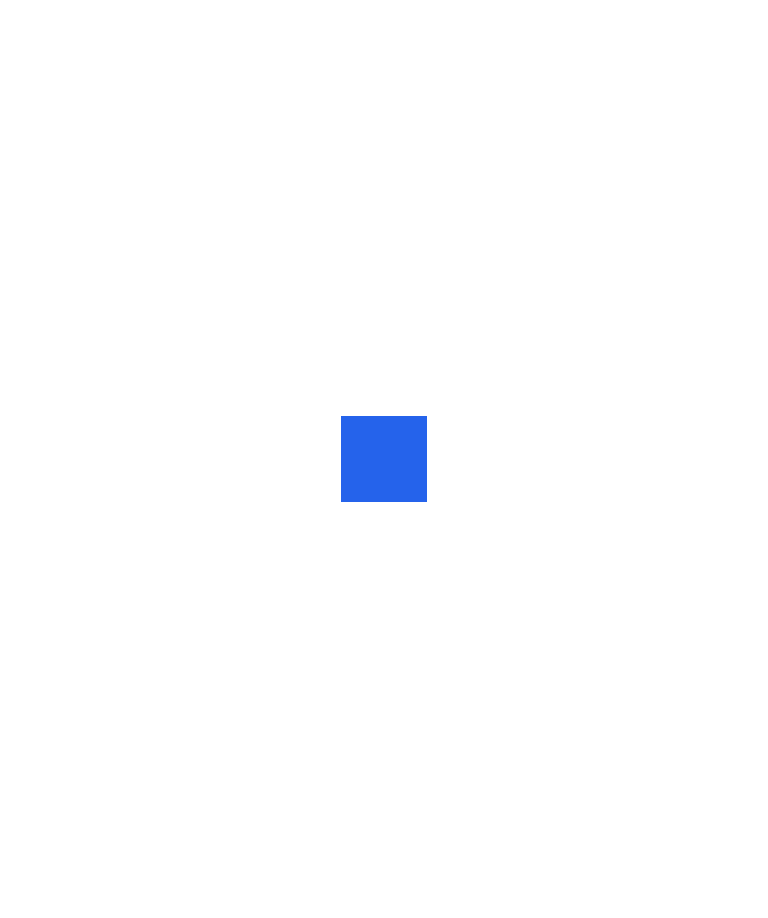 scroll, scrollTop: 0, scrollLeft: 0, axis: both 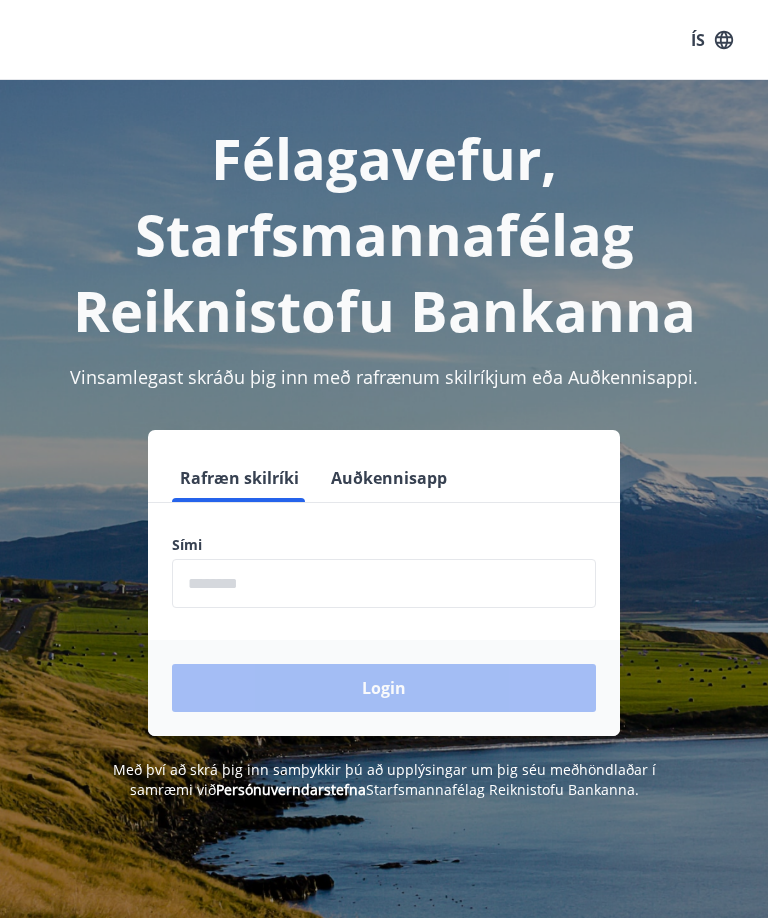 click at bounding box center (384, 583) 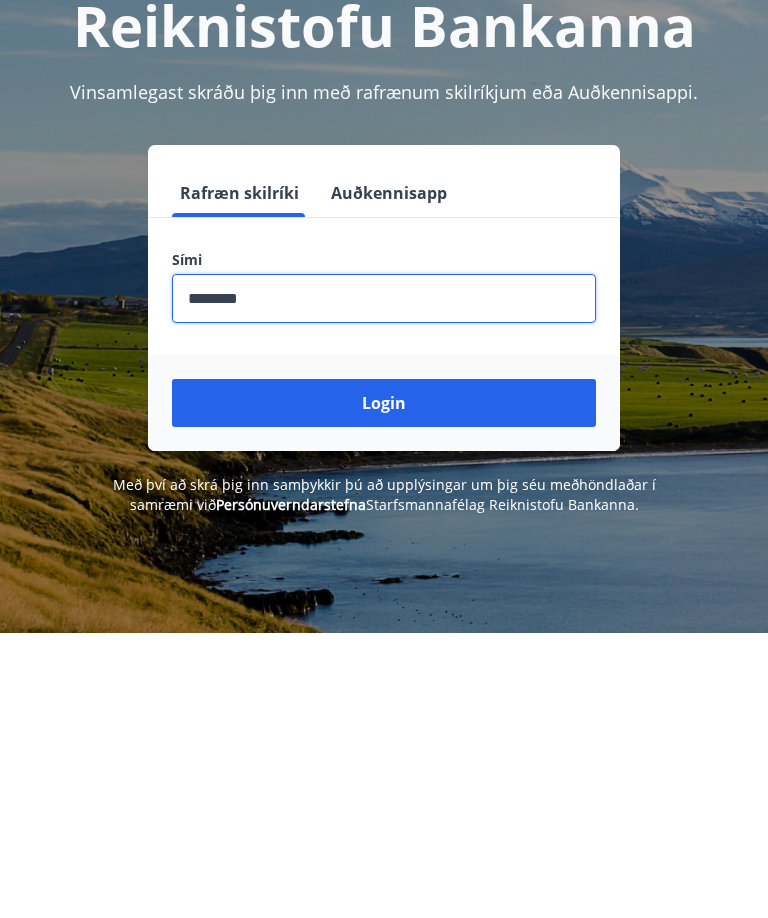 type on "********" 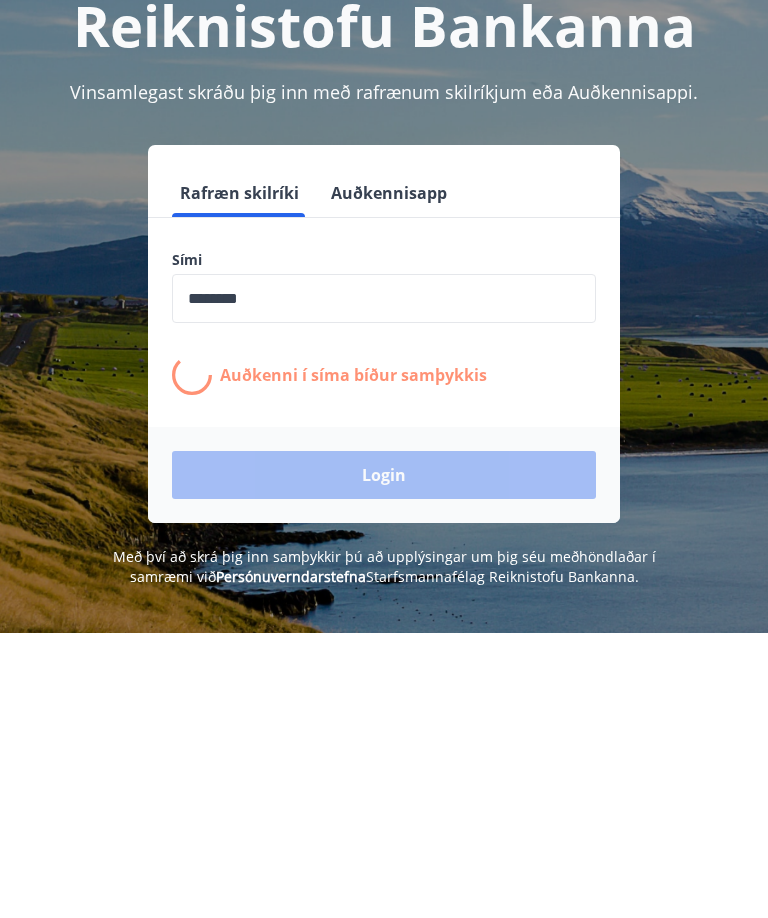 scroll, scrollTop: 285, scrollLeft: 0, axis: vertical 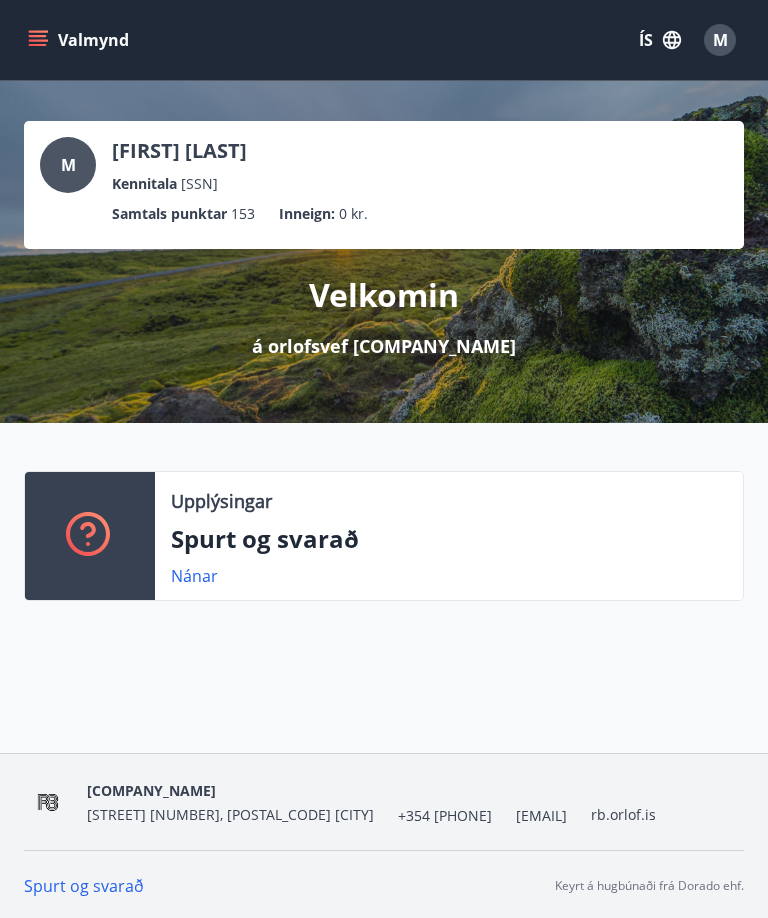click on "Valmynd" at bounding box center (80, 40) 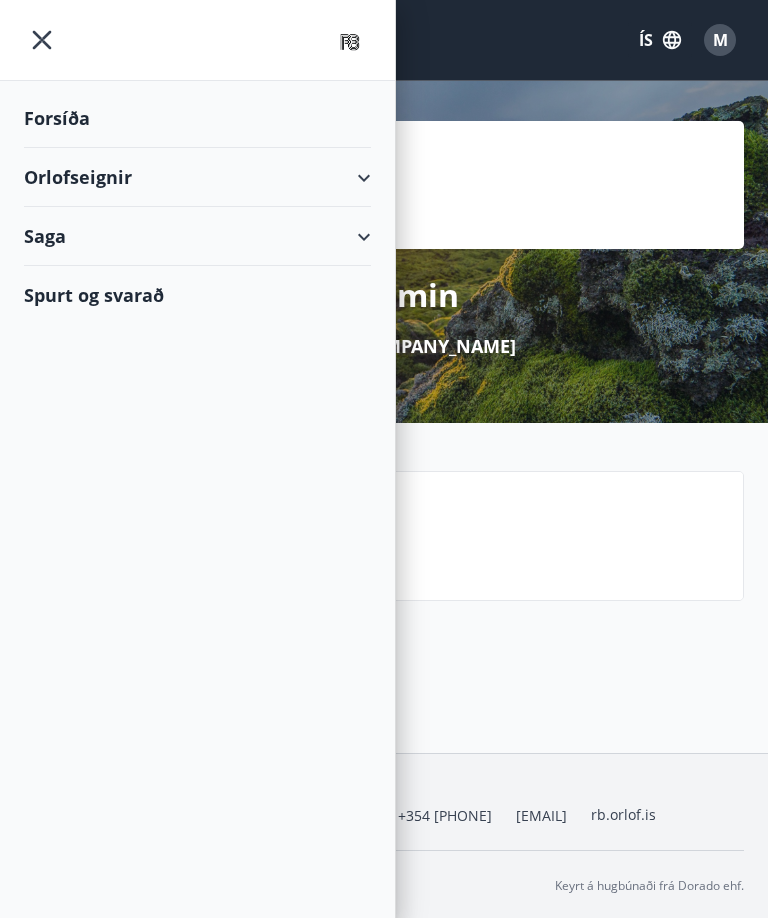 click on "Orlofseignir" at bounding box center [197, 177] 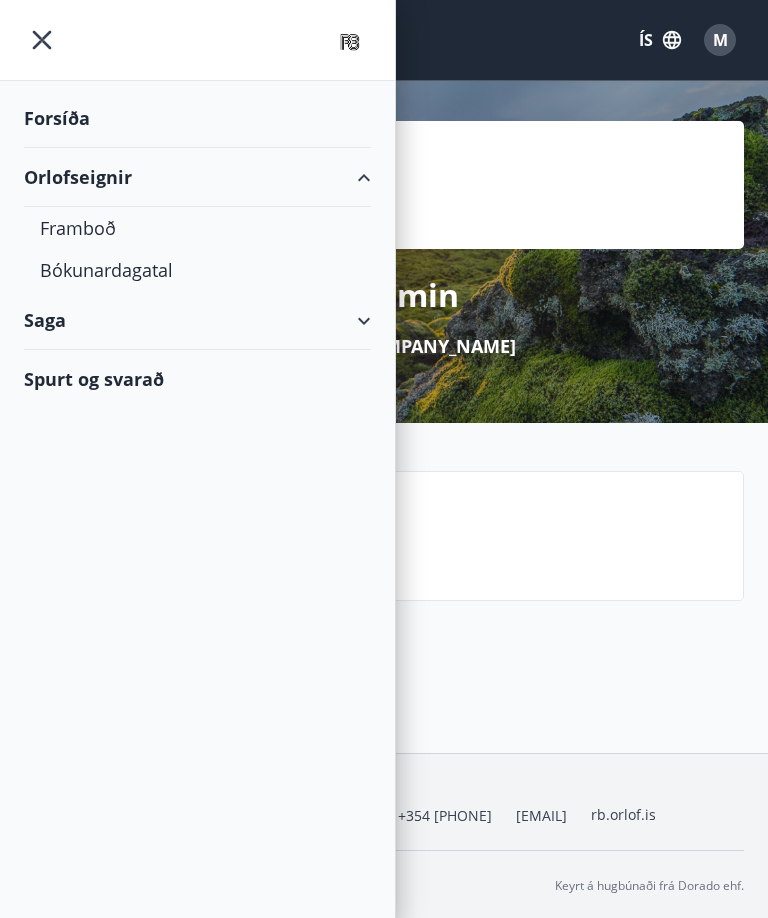 click on "Framboð" at bounding box center [197, 228] 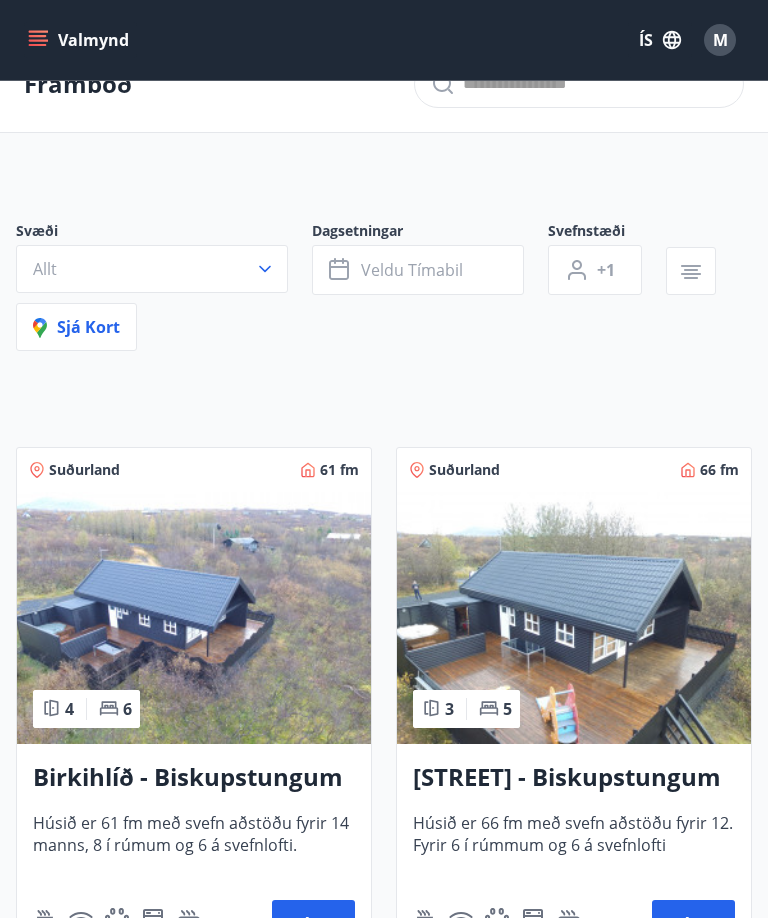 scroll, scrollTop: 0, scrollLeft: 0, axis: both 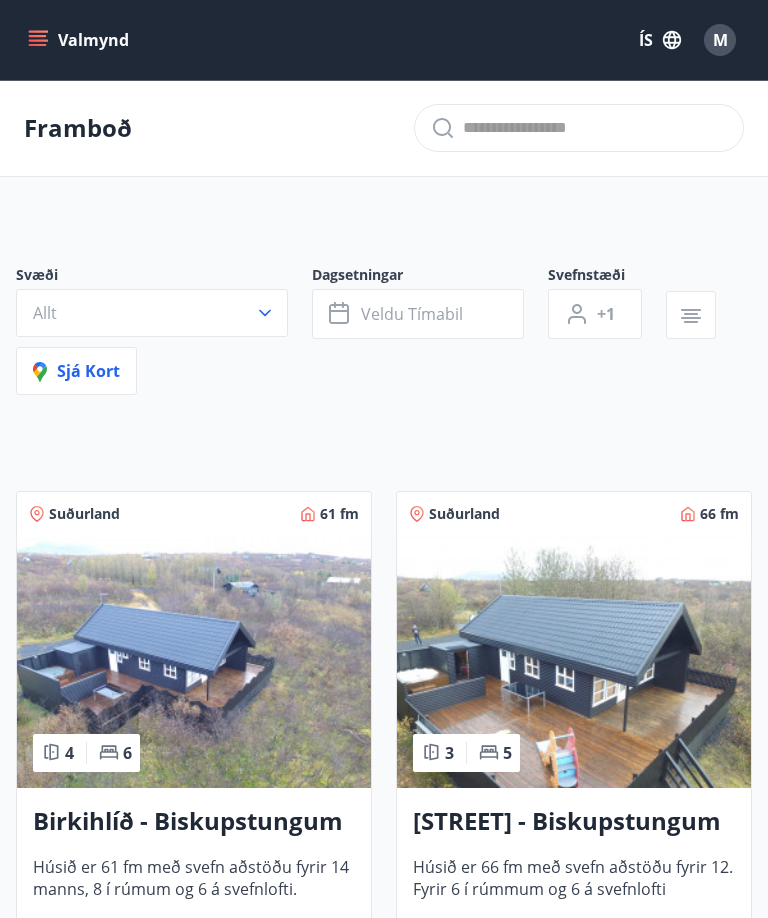 click at bounding box center [40, 40] 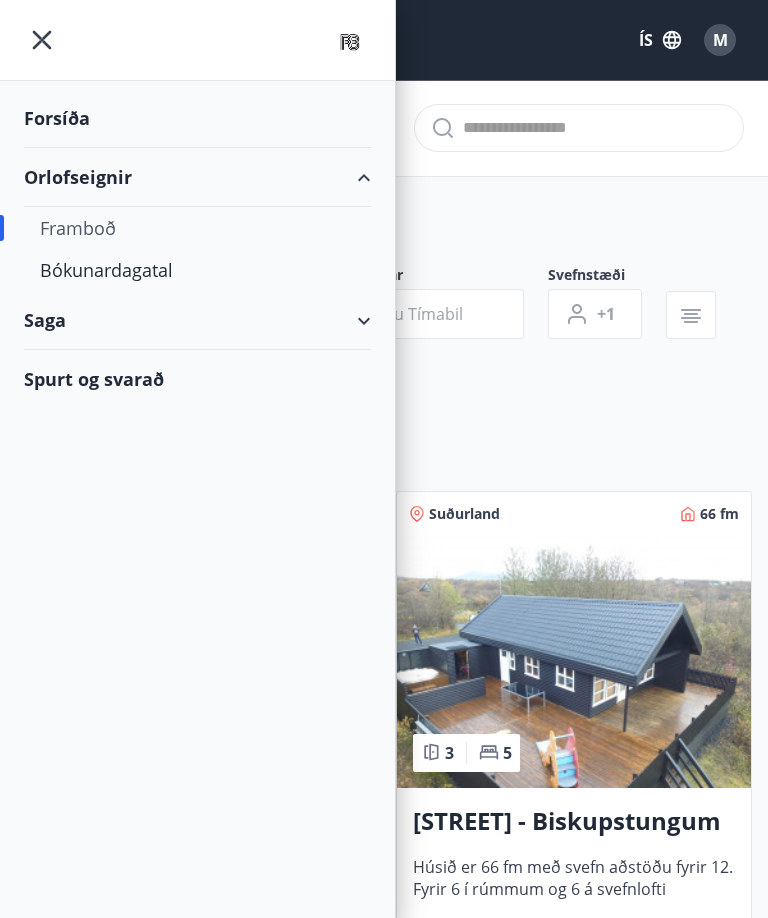click on "Bókunardagatal" at bounding box center [197, 270] 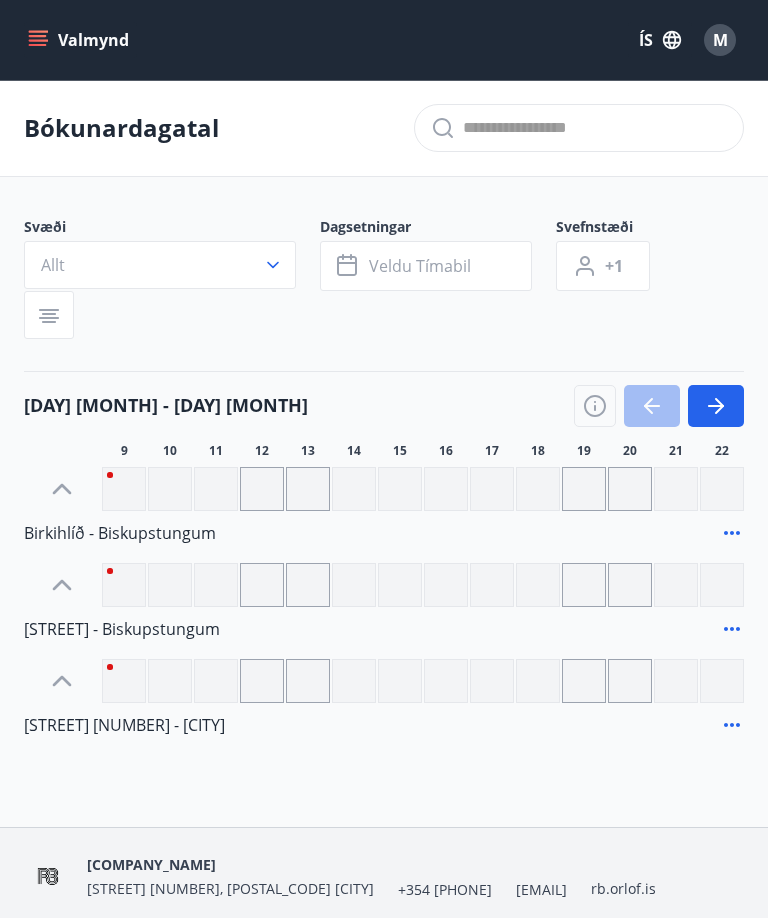 click at bounding box center (716, 406) 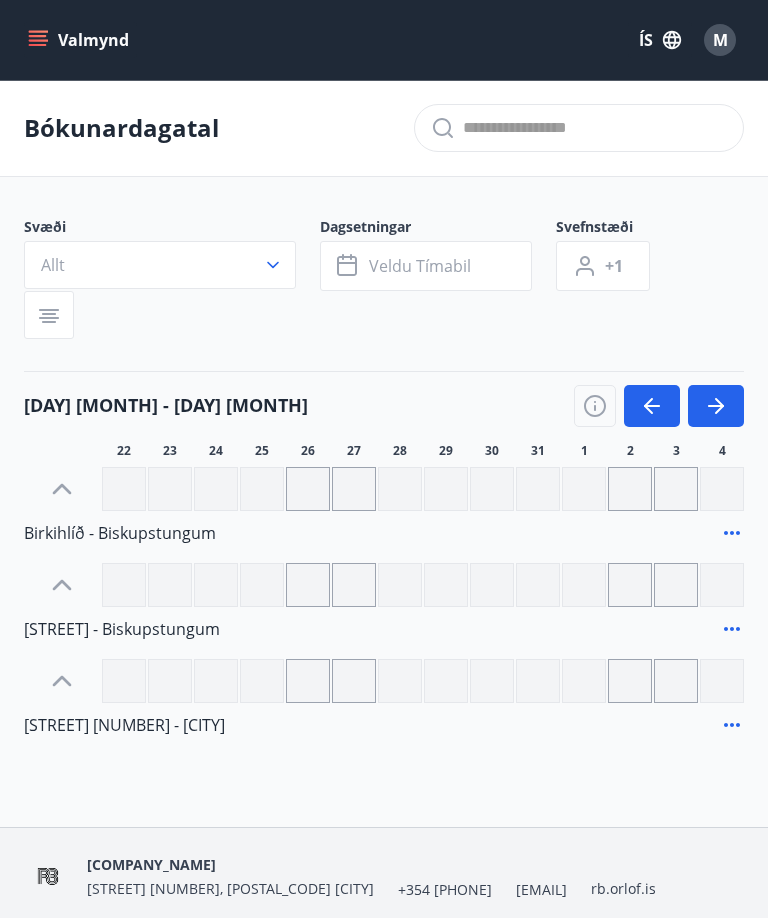 click at bounding box center (716, 406) 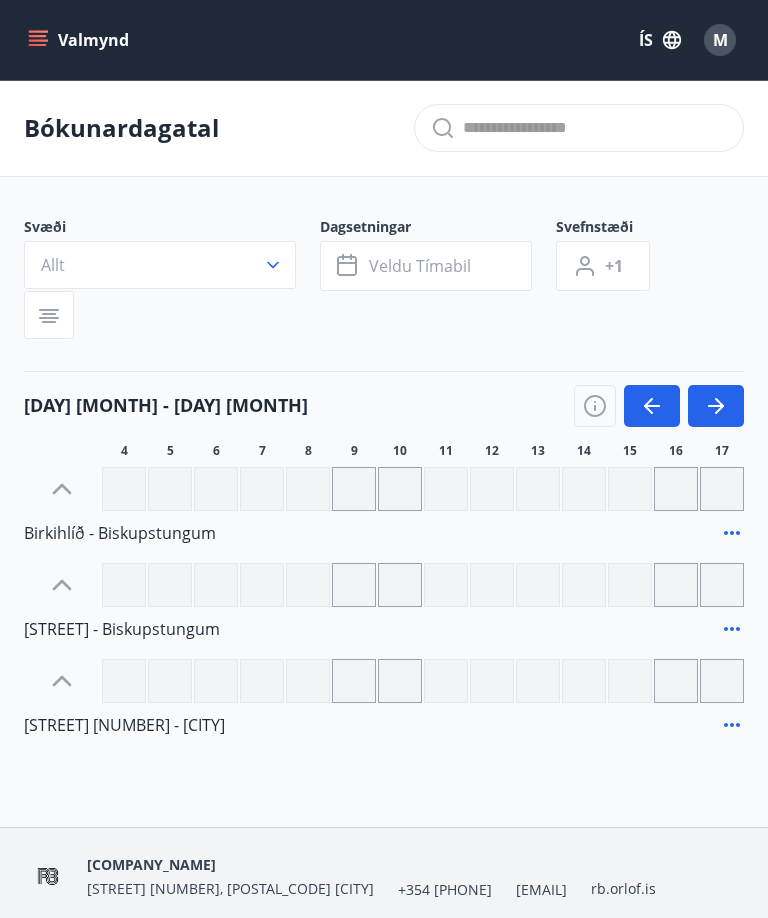 click at bounding box center (716, 406) 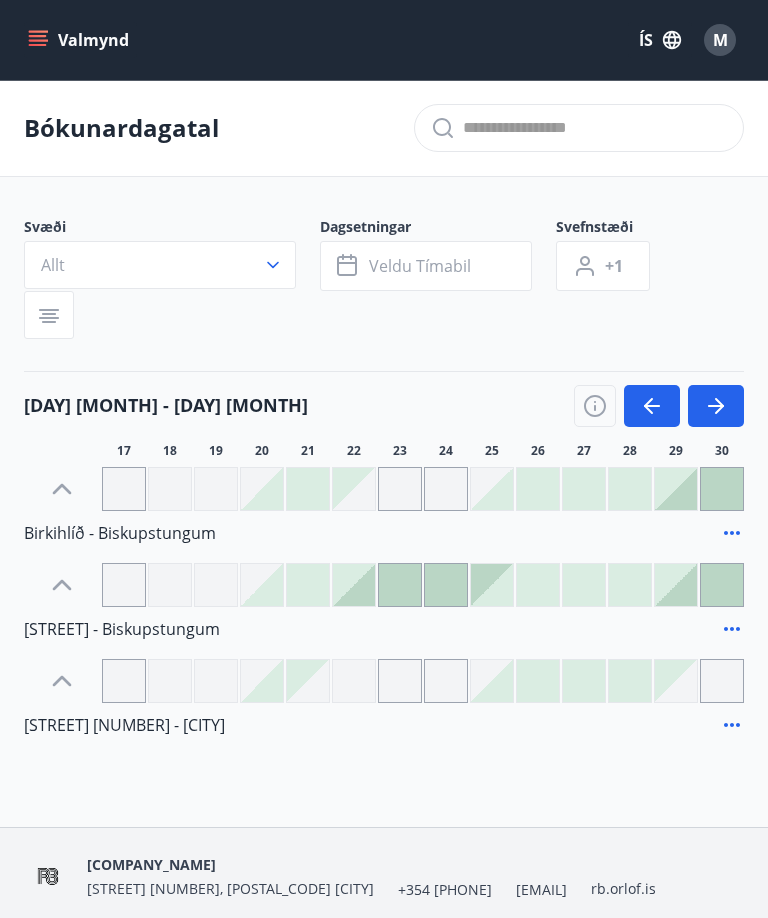 click at bounding box center [716, 406] 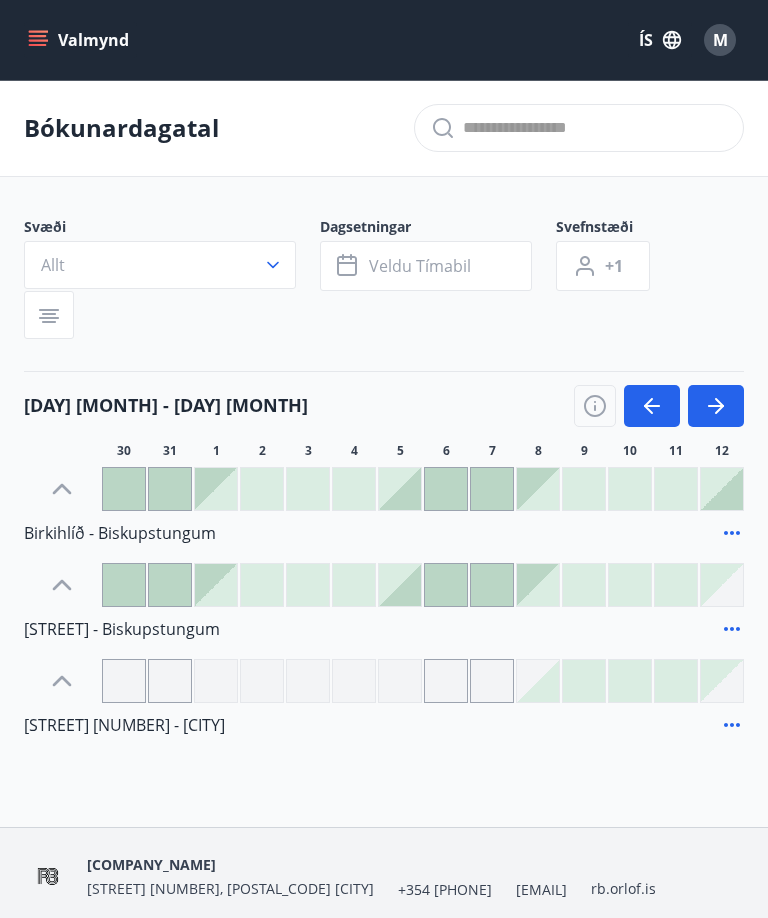 click at bounding box center [719, 406] 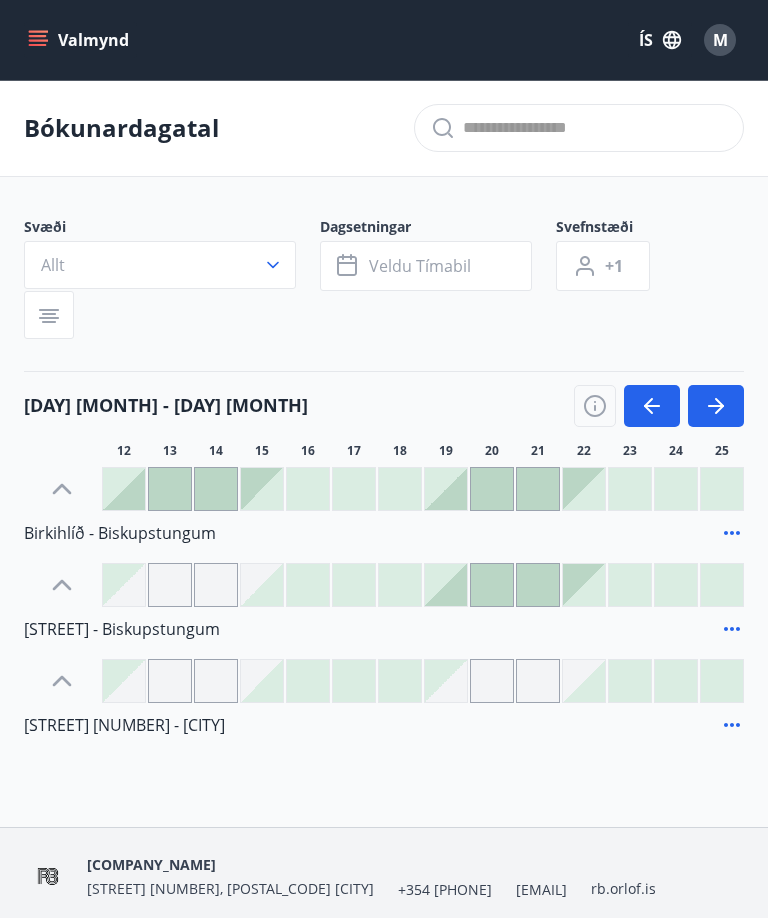 click at bounding box center [716, 406] 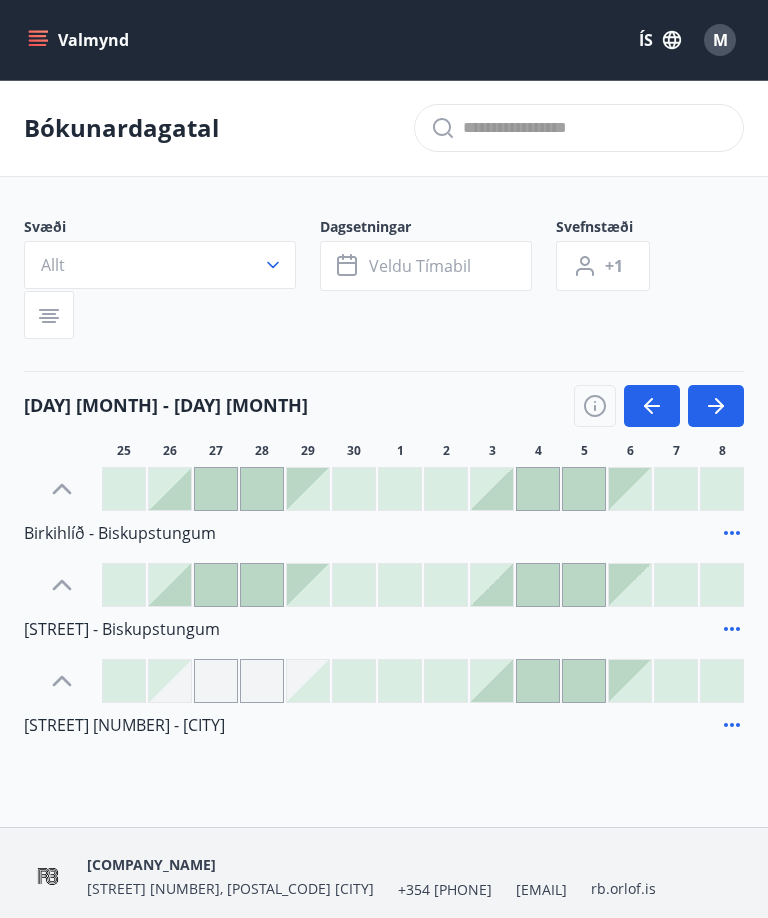 click at bounding box center (716, 406) 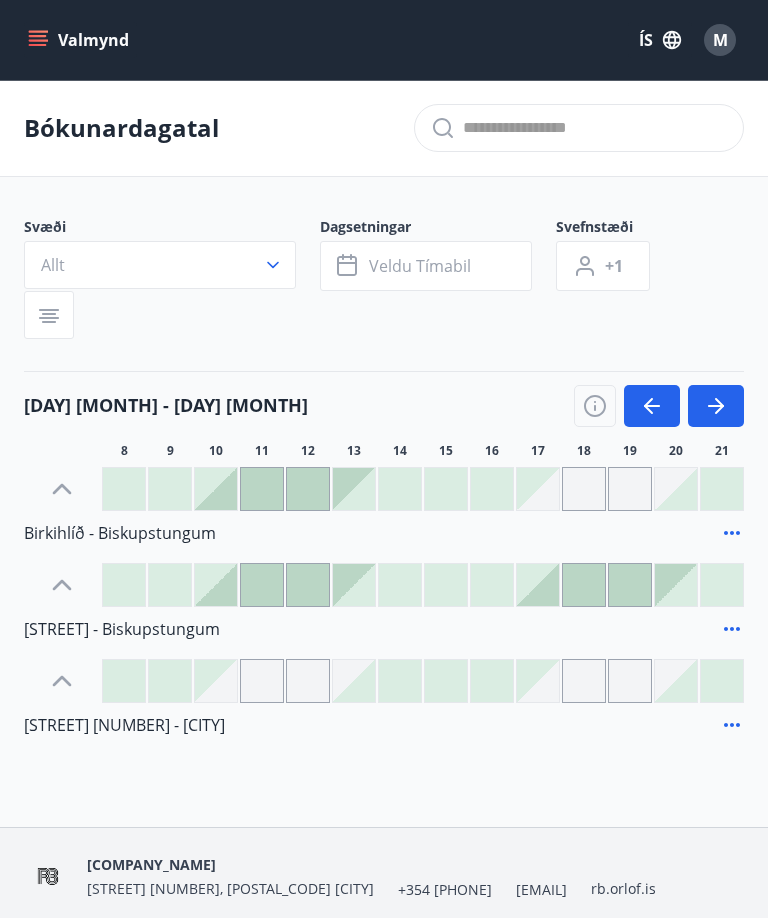 click at bounding box center [716, 406] 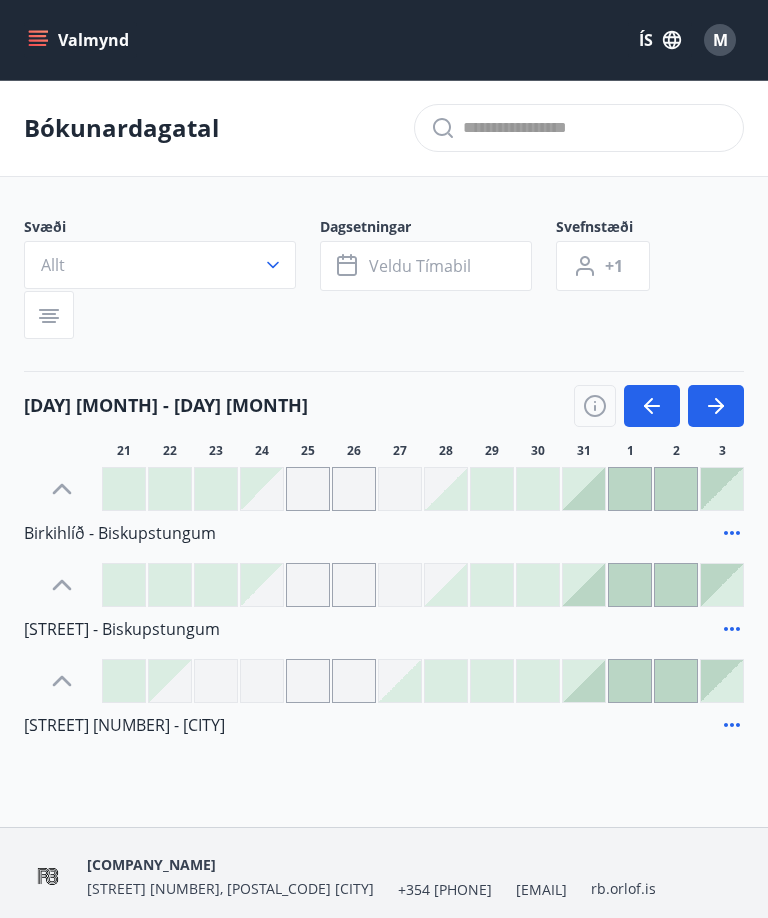 click at bounding box center (719, 406) 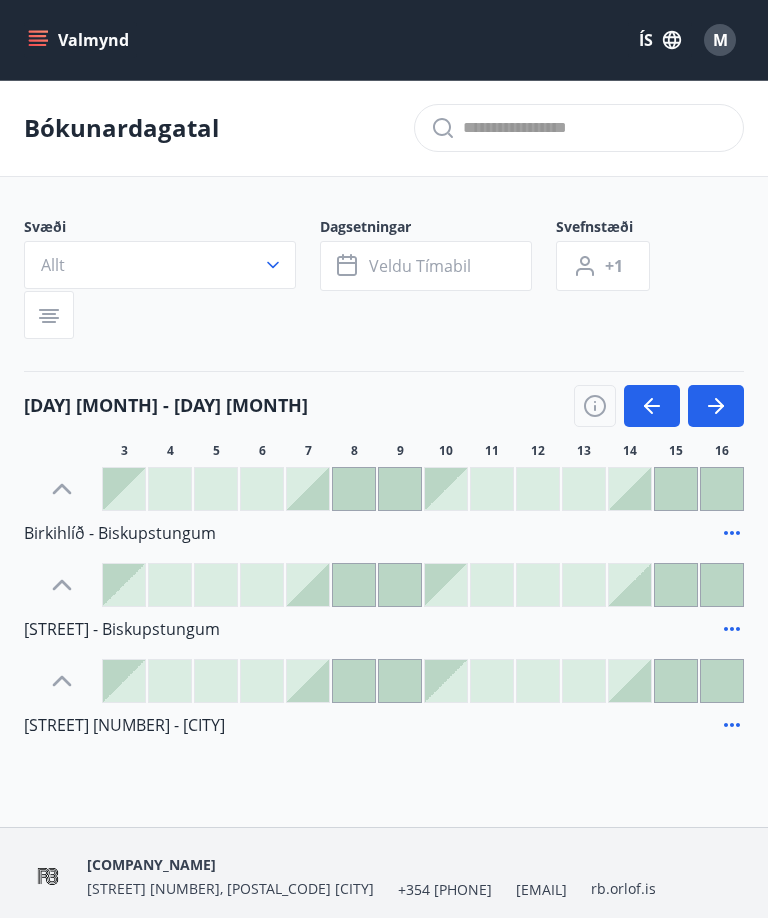 click at bounding box center [716, 406] 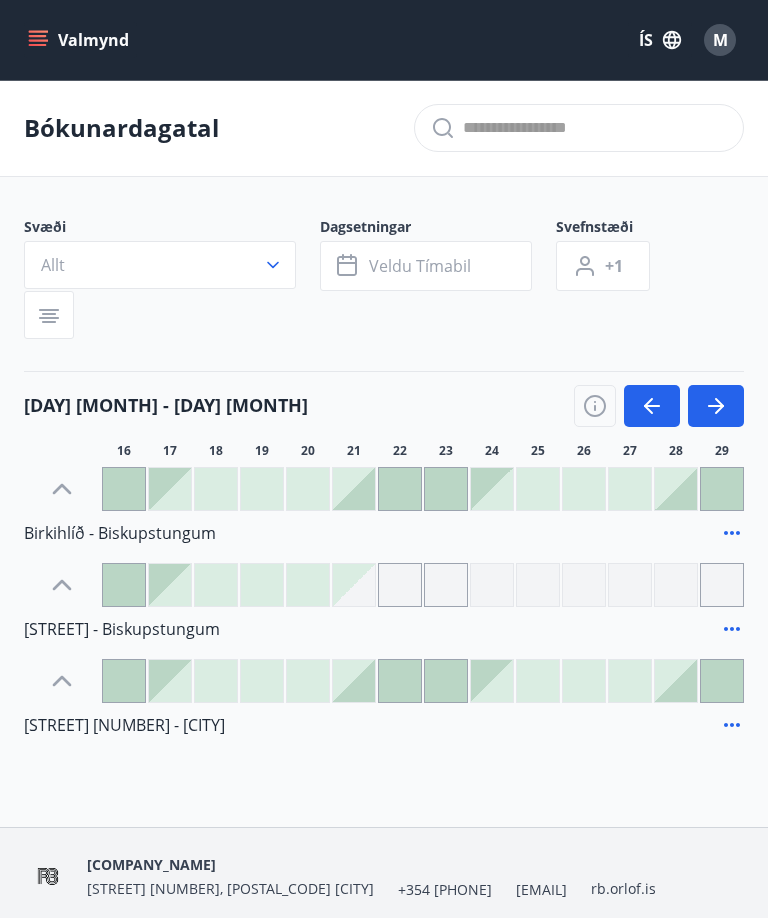 click at bounding box center (716, 406) 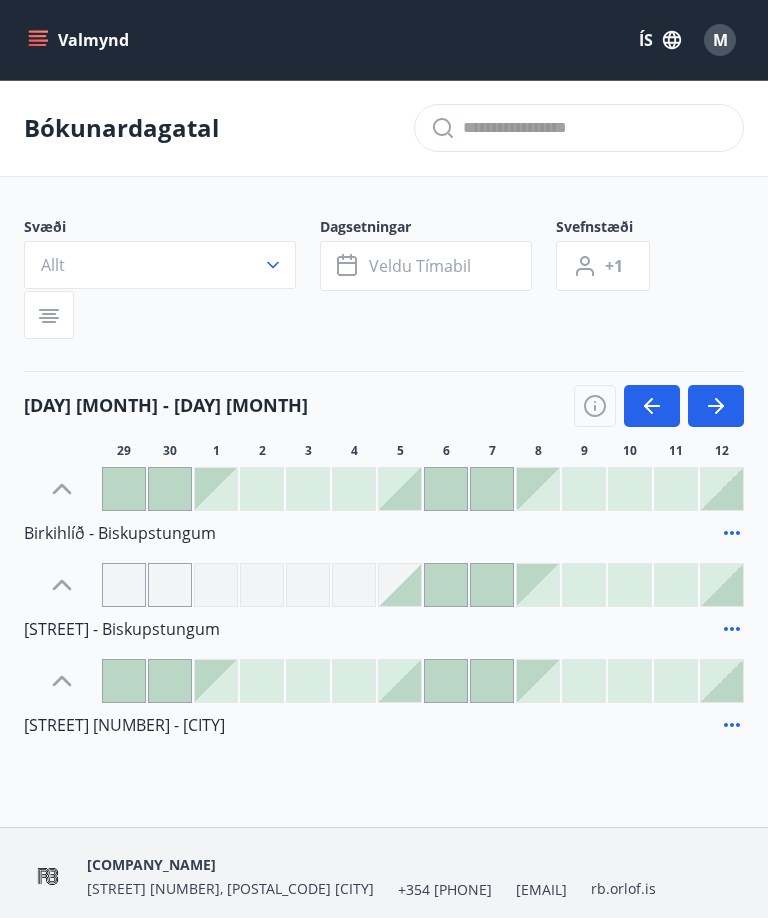 click at bounding box center [716, 406] 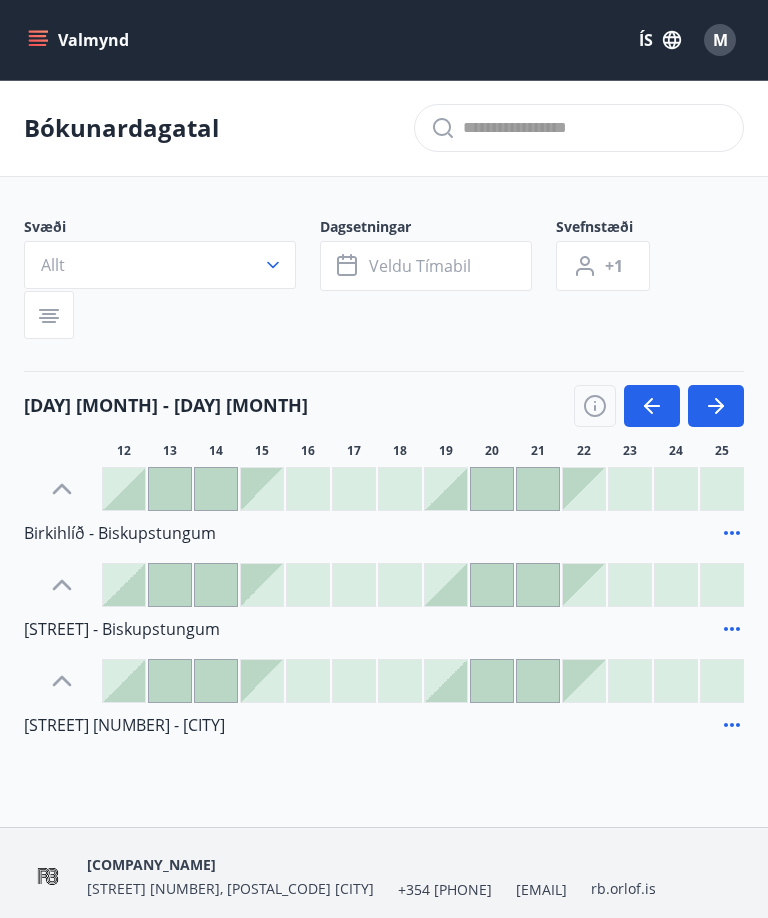 click at bounding box center (716, 406) 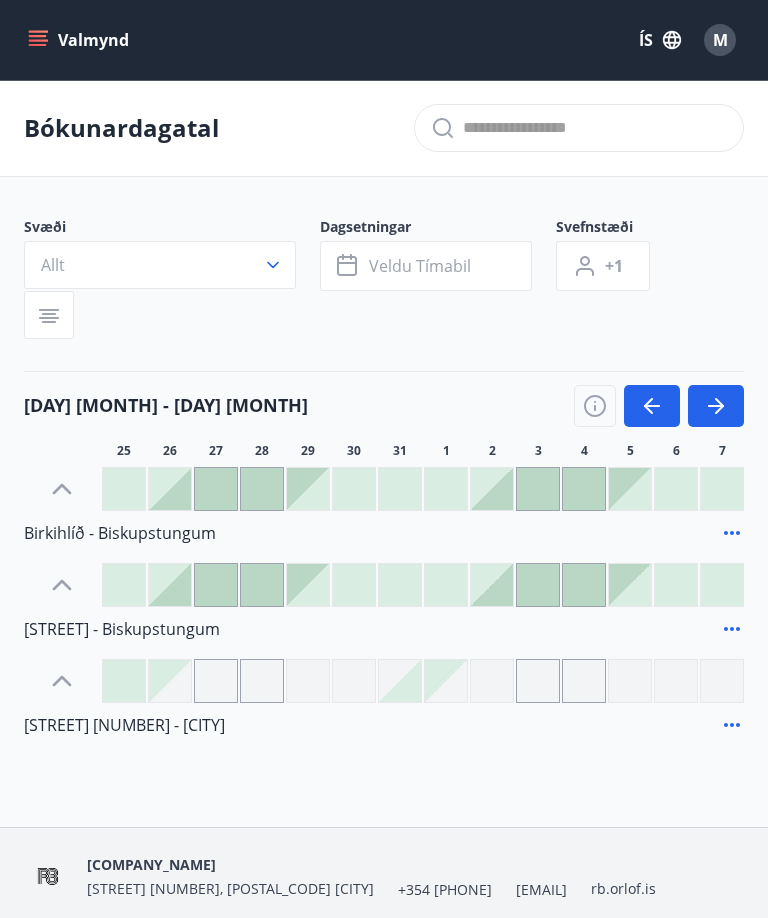 click at bounding box center [716, 406] 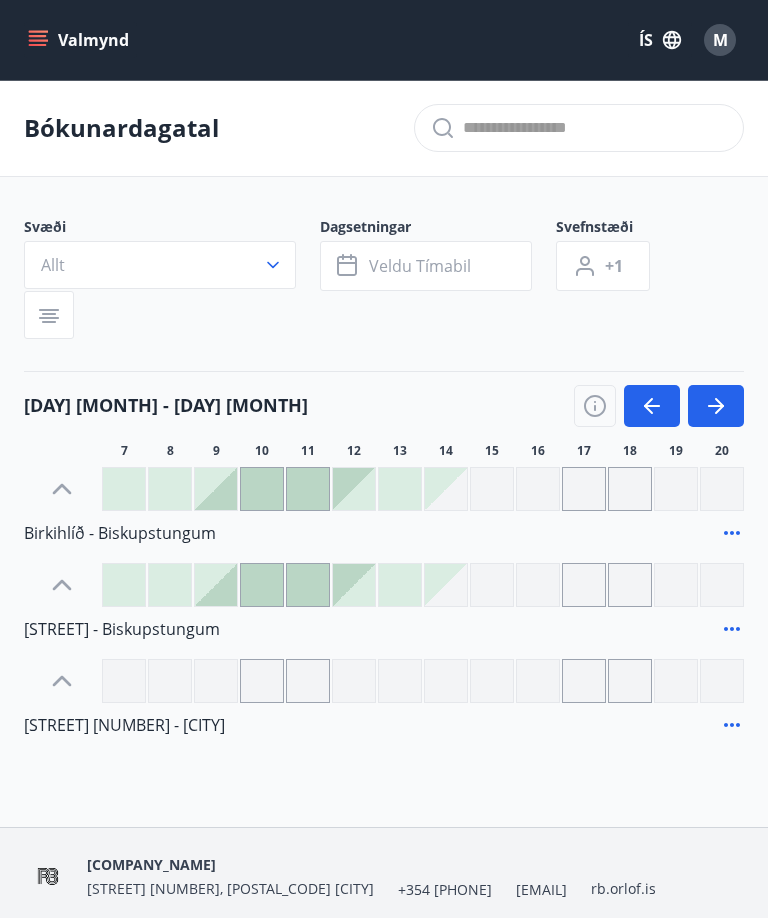 click at bounding box center (716, 406) 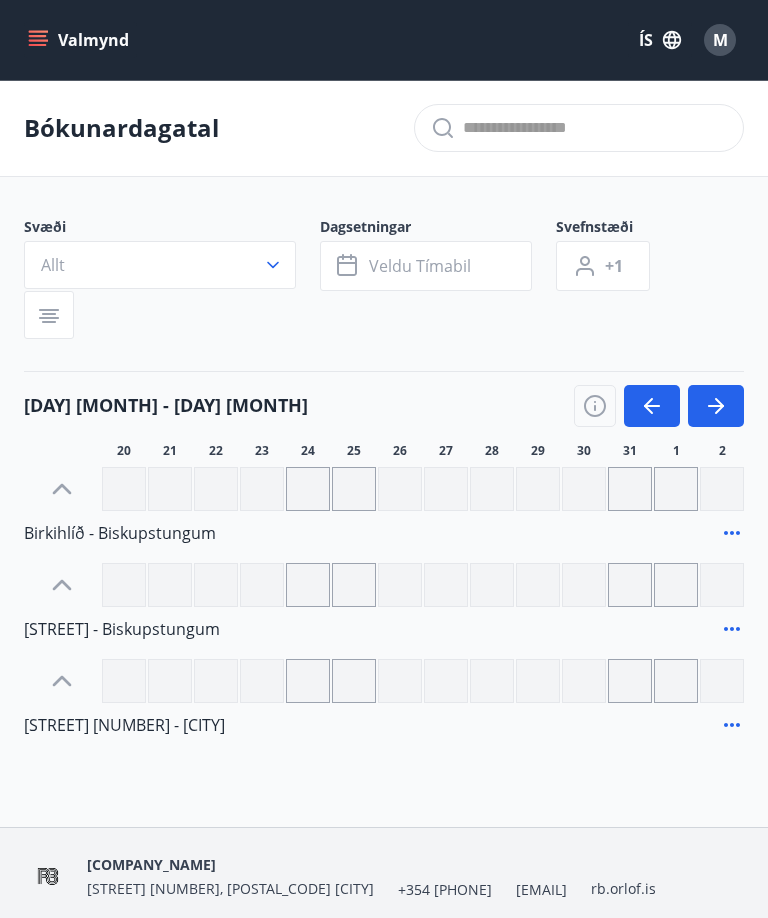 click at bounding box center (652, 406) 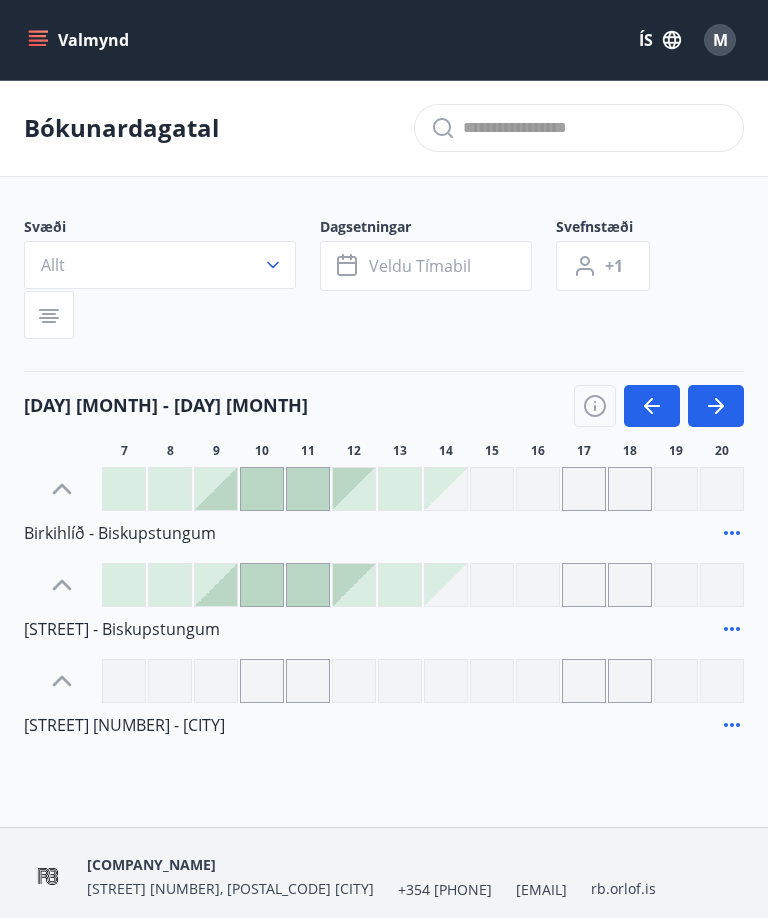 click at bounding box center (652, 406) 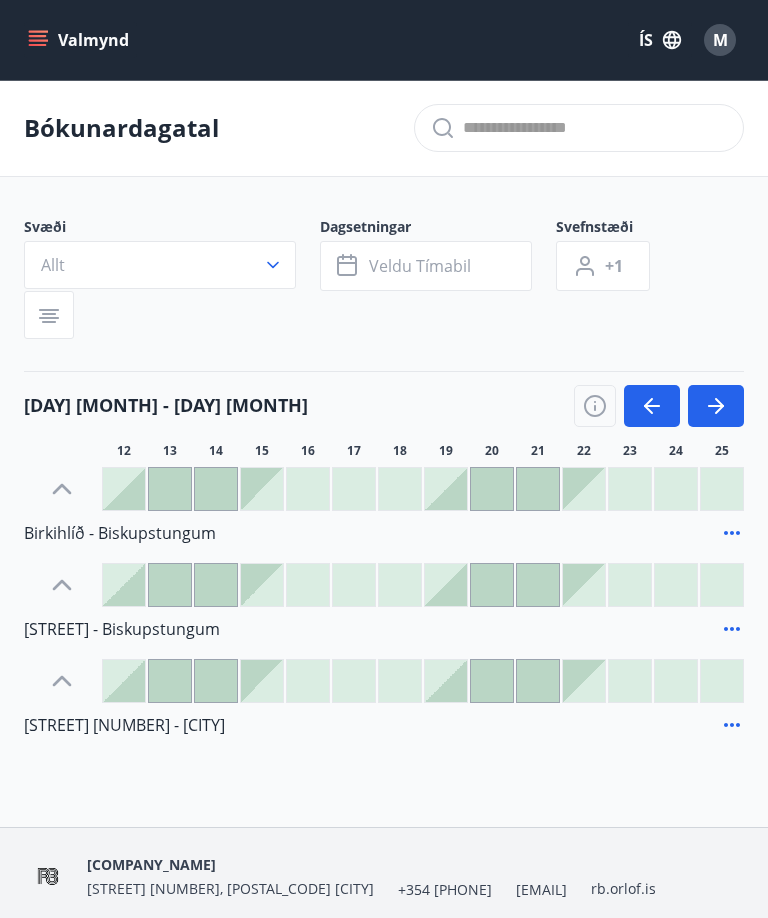 click at bounding box center [652, 406] 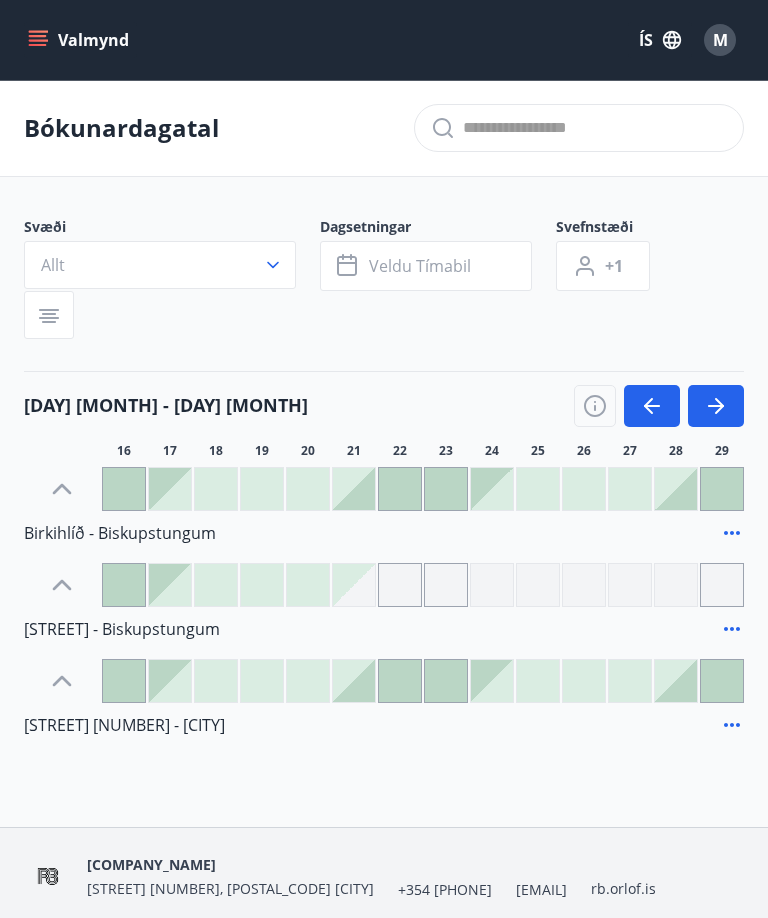 click at bounding box center [652, 406] 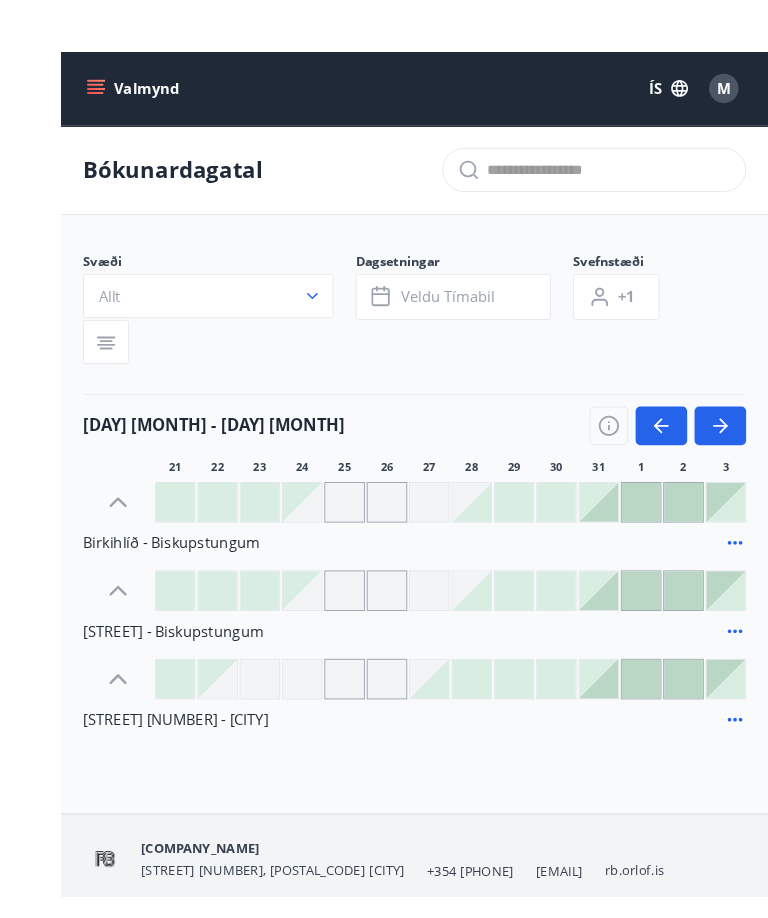 scroll, scrollTop: 51, scrollLeft: 0, axis: vertical 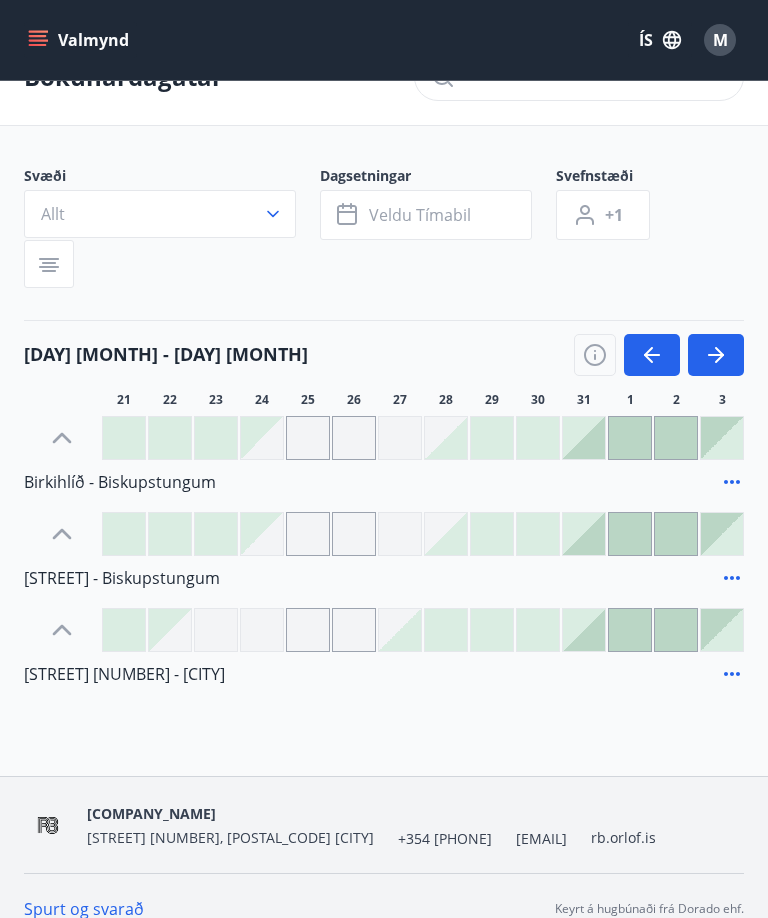 click at bounding box center [630, 438] 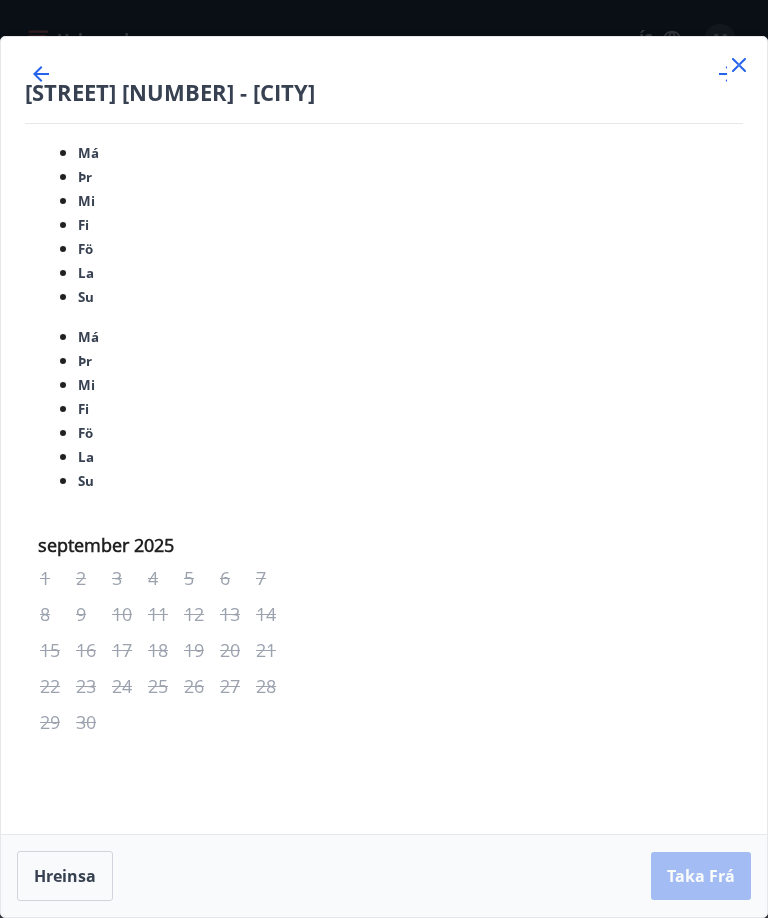 click on "3" at bounding box center [57, 1270] 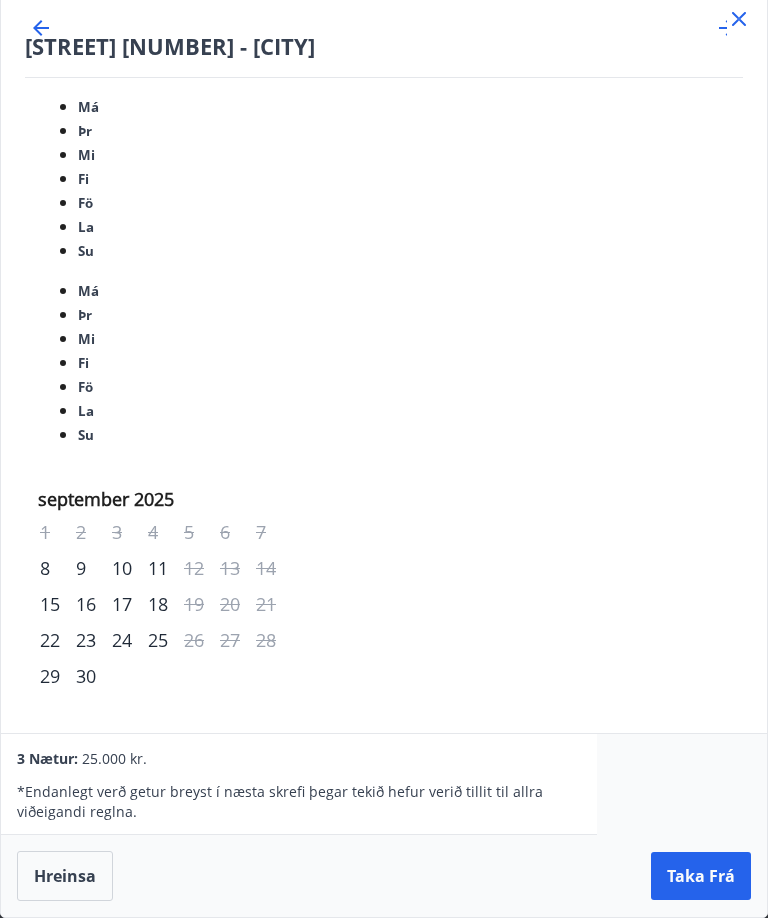 click on "Hreinsa" at bounding box center (65, 876) 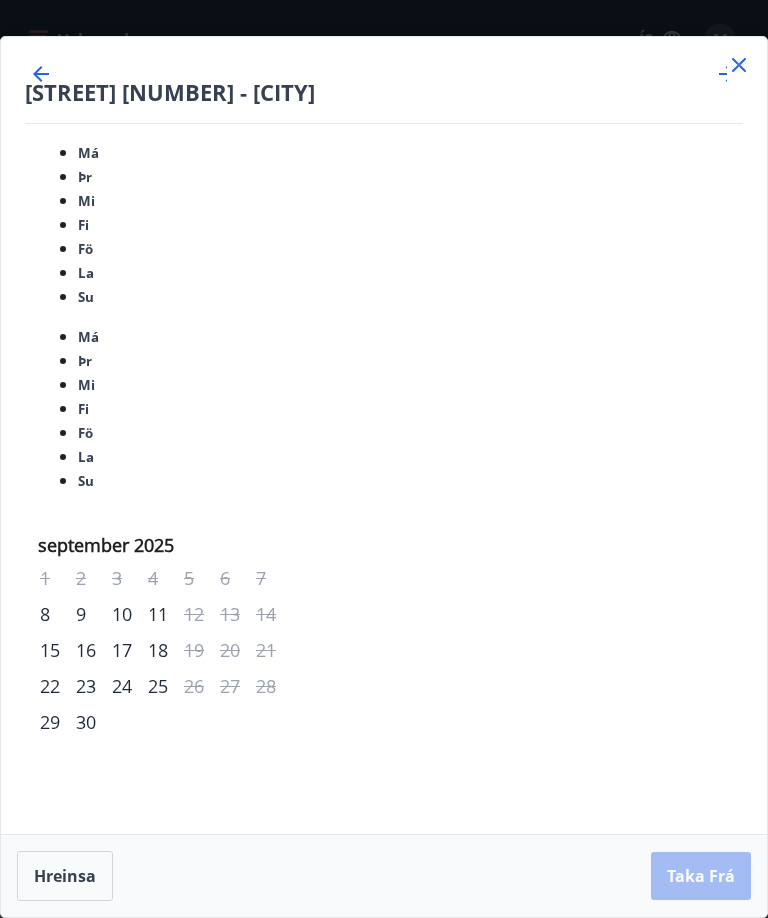 click at bounding box center [739, 65] 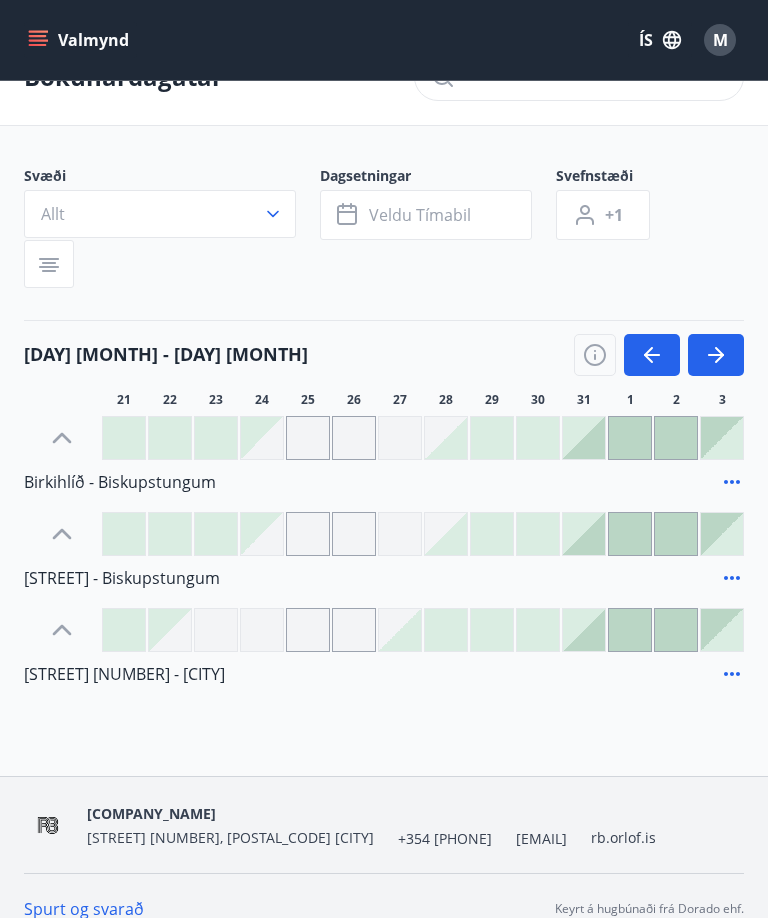 click at bounding box center [630, 438] 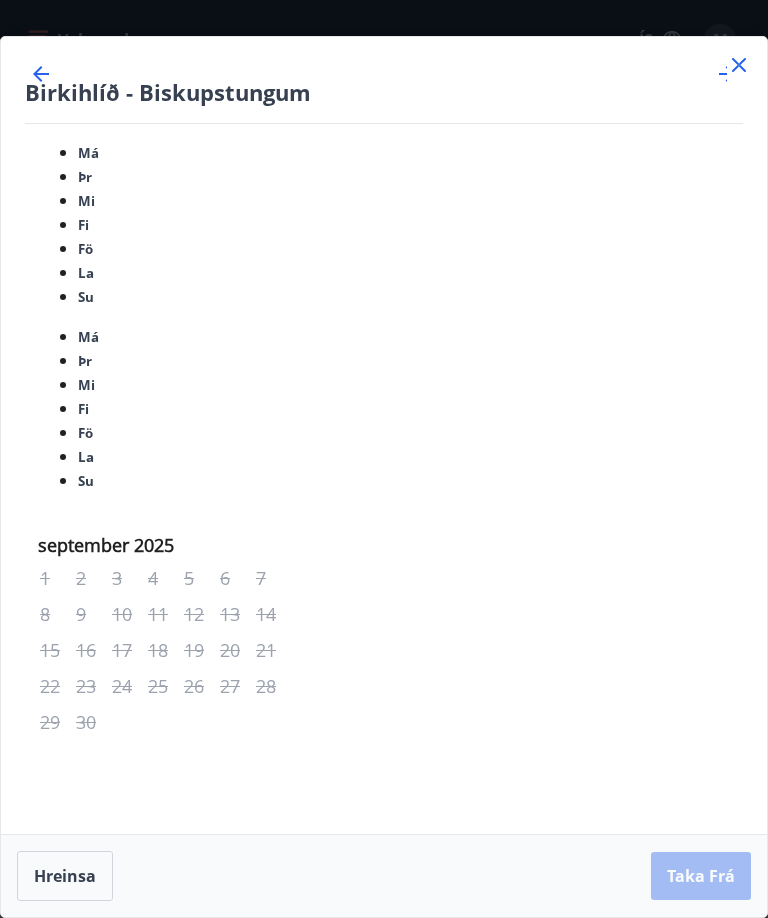 click on "31" at bounding box center [201, 1050] 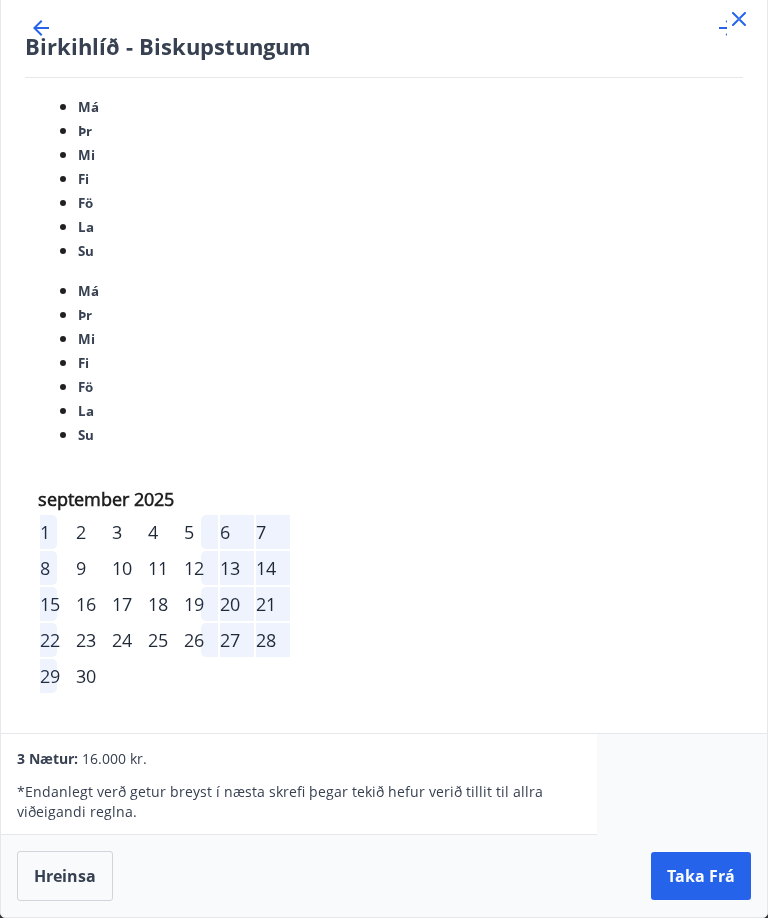 click on "30" at bounding box center [165, 1004] 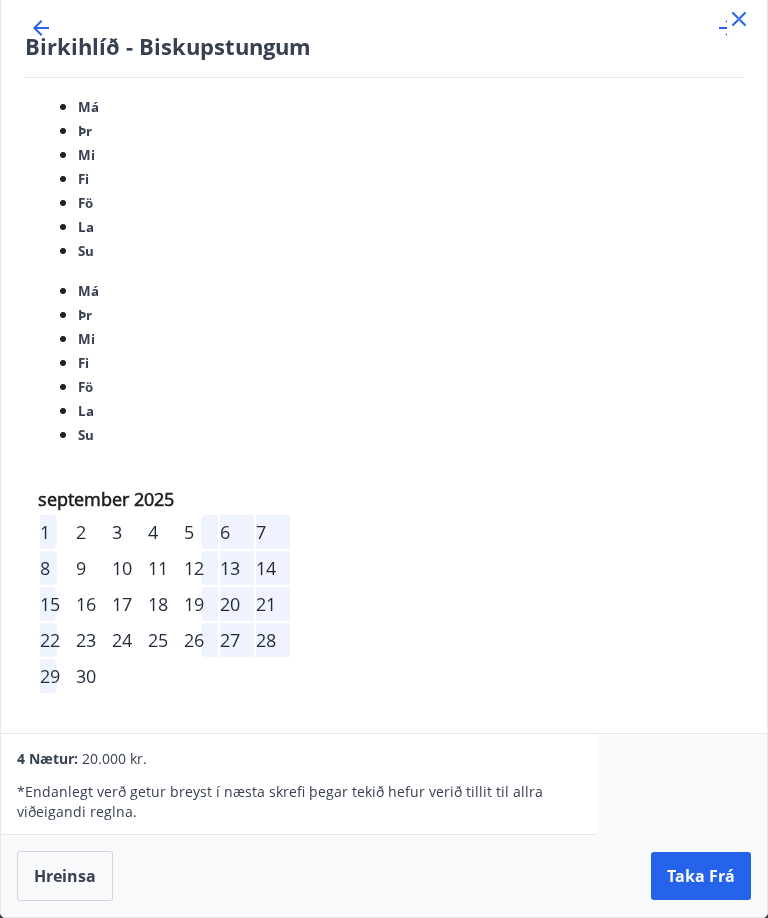 click at bounding box center [739, 19] 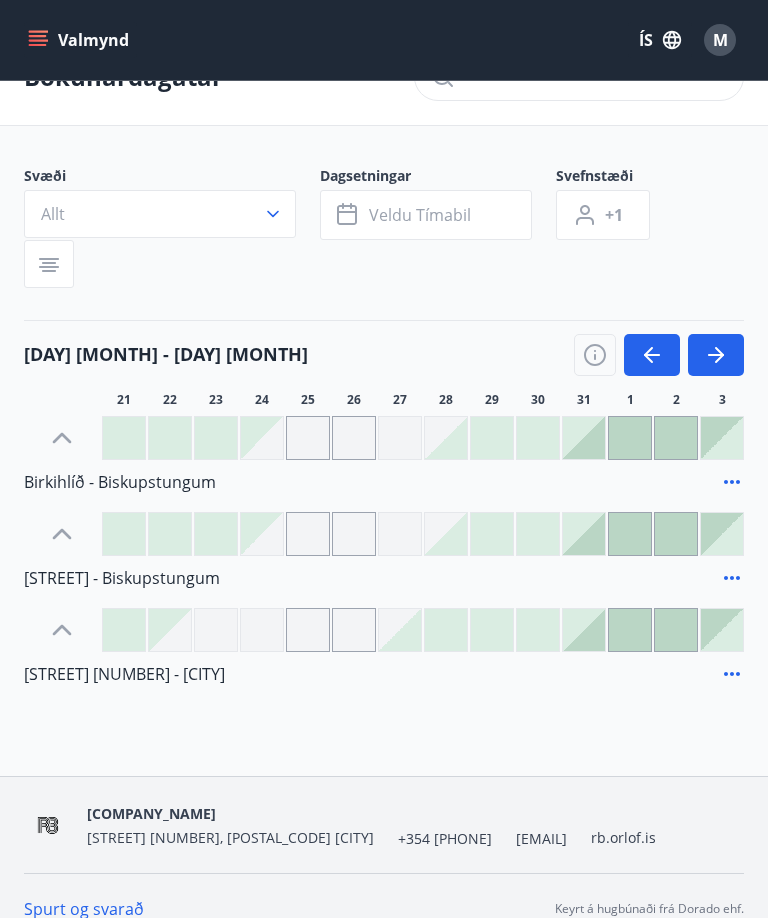 click on "M" at bounding box center [720, 40] 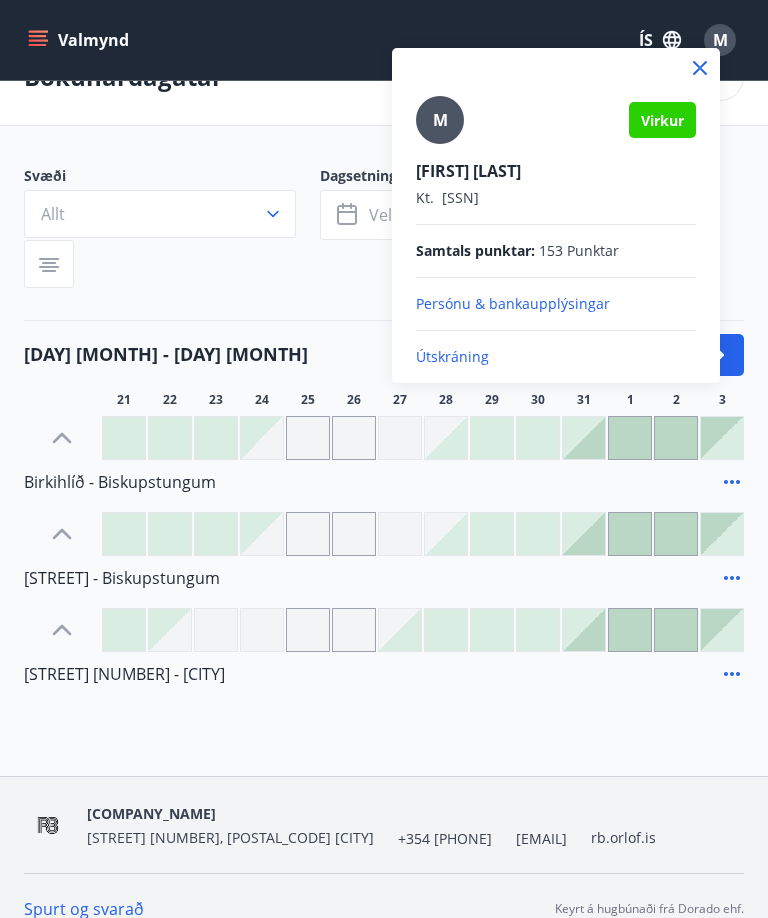 click on "Útskráning" at bounding box center [556, 304] 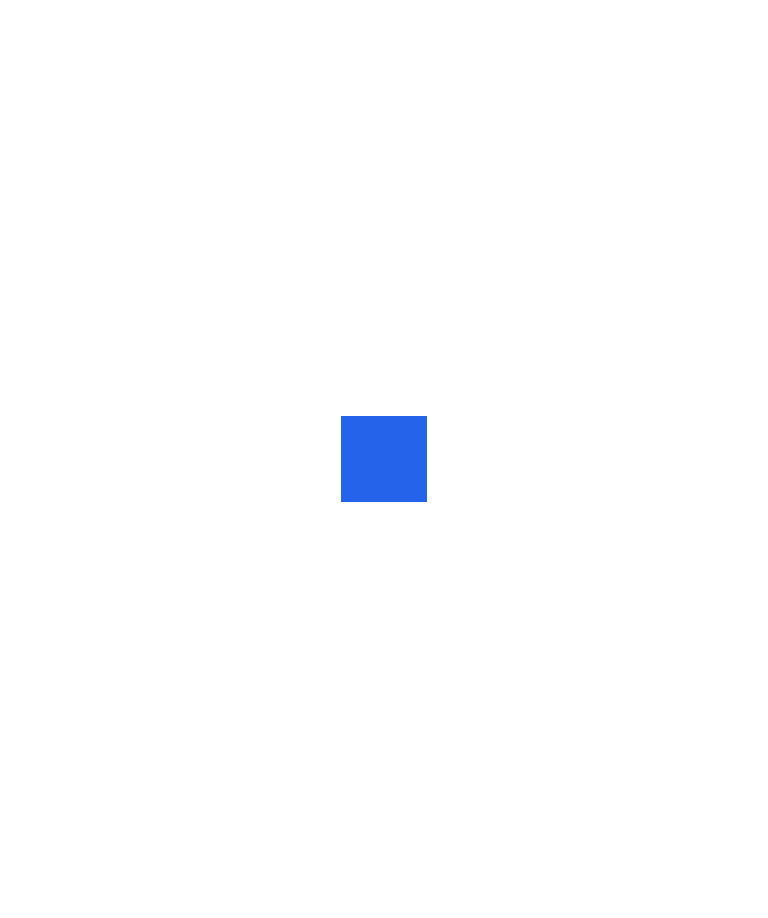 scroll, scrollTop: 0, scrollLeft: 0, axis: both 